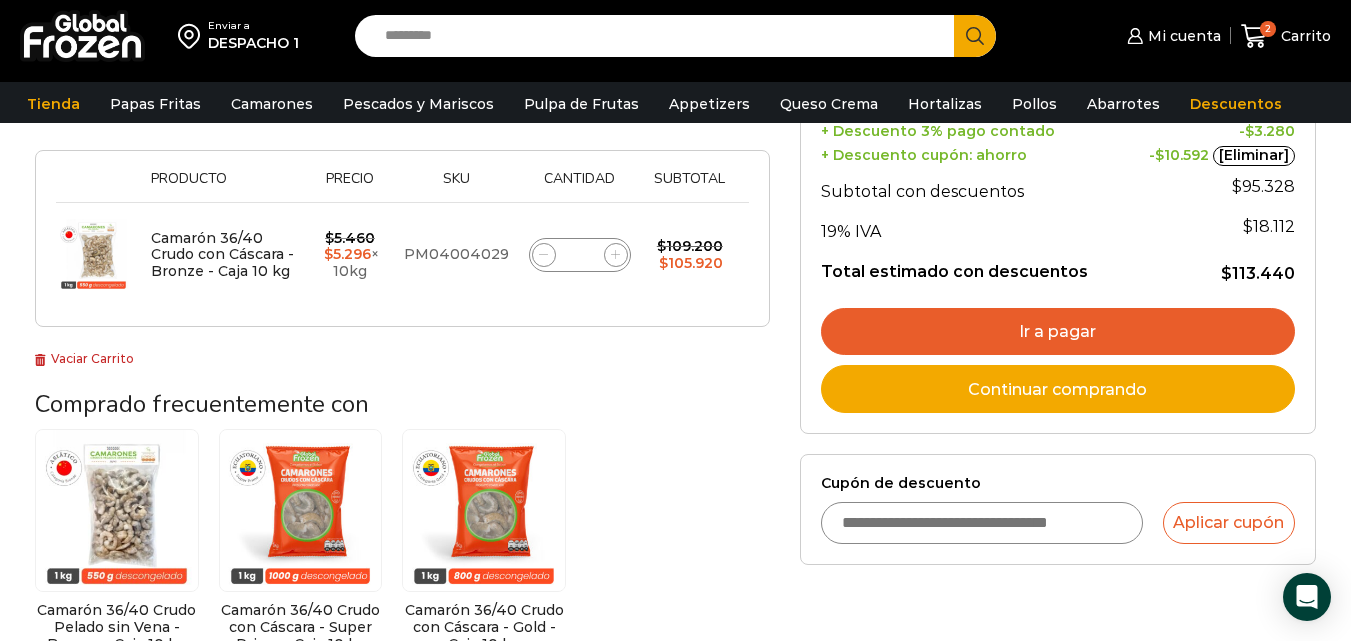 scroll, scrollTop: 303, scrollLeft: 0, axis: vertical 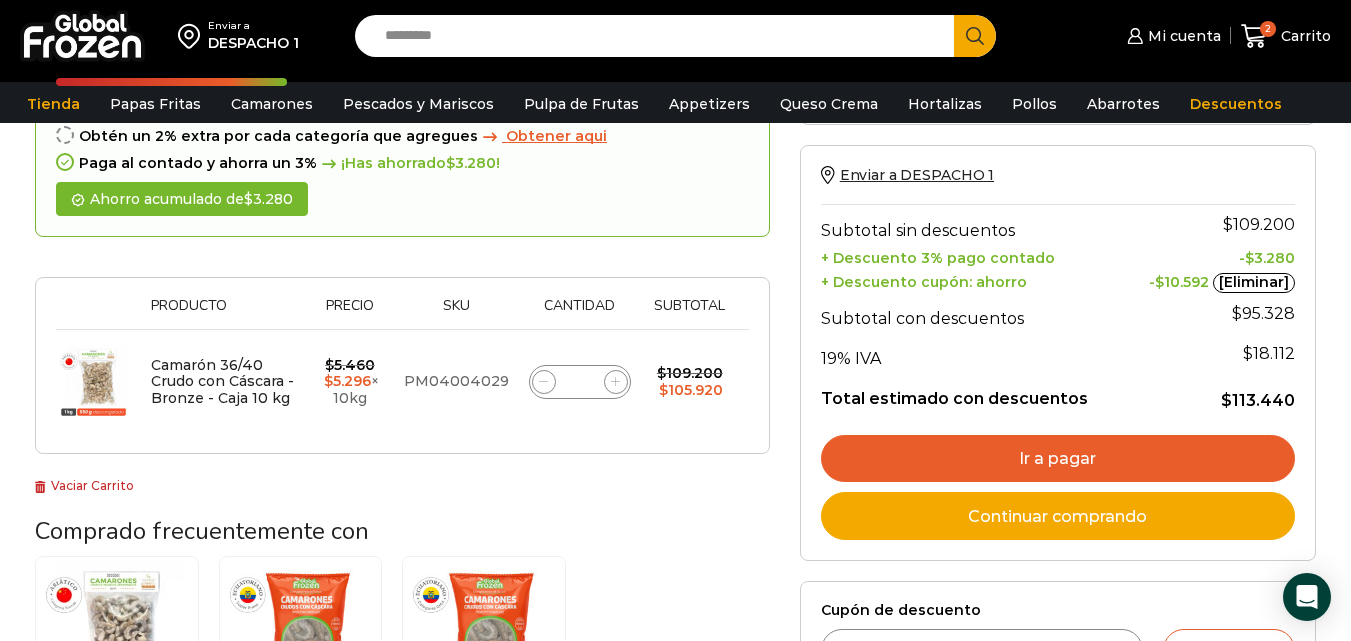 click 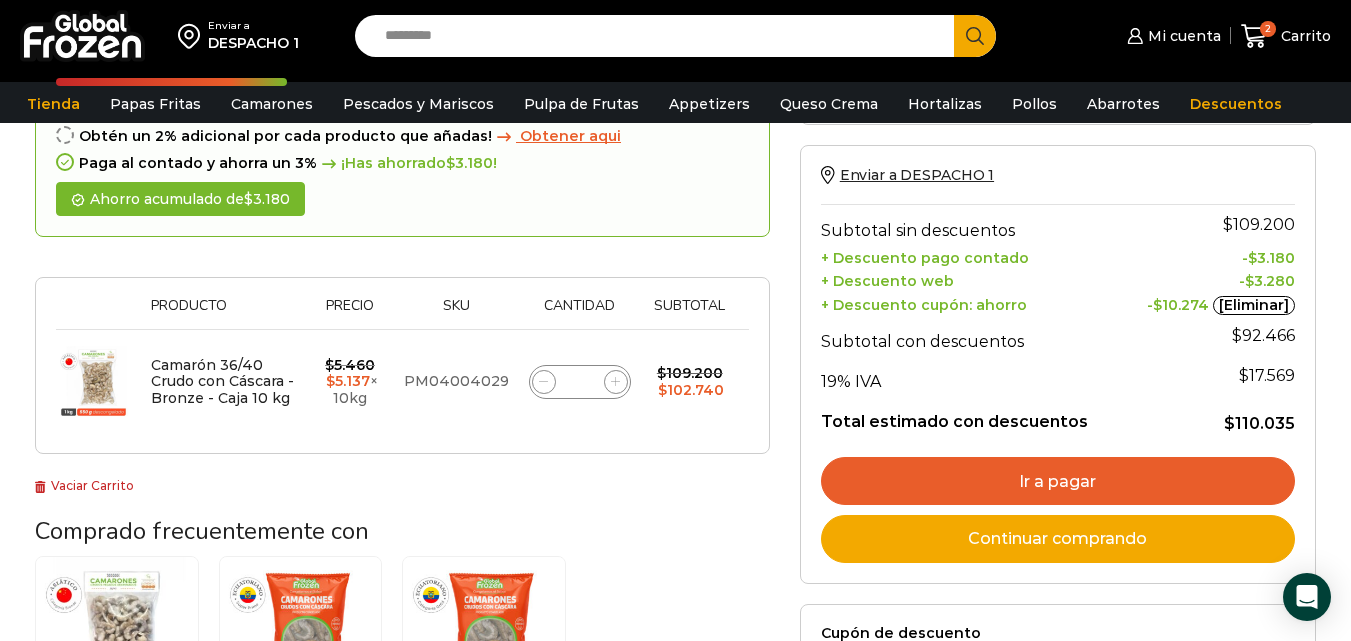 click 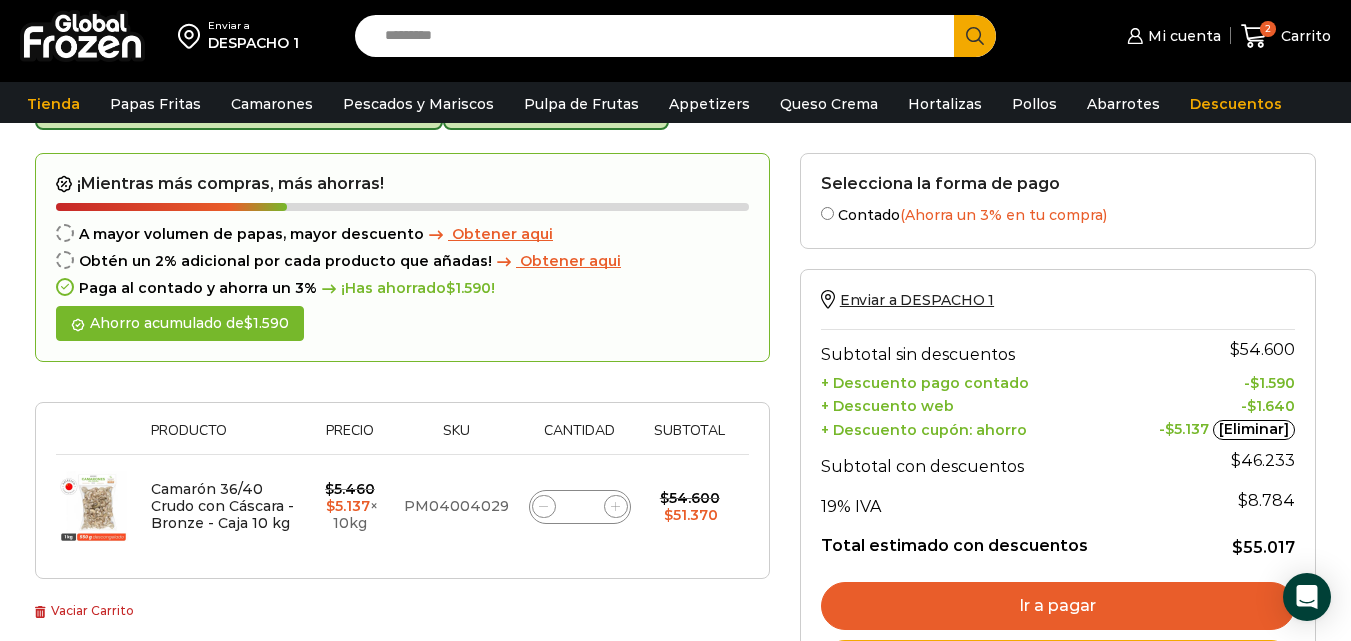 scroll, scrollTop: 103, scrollLeft: 0, axis: vertical 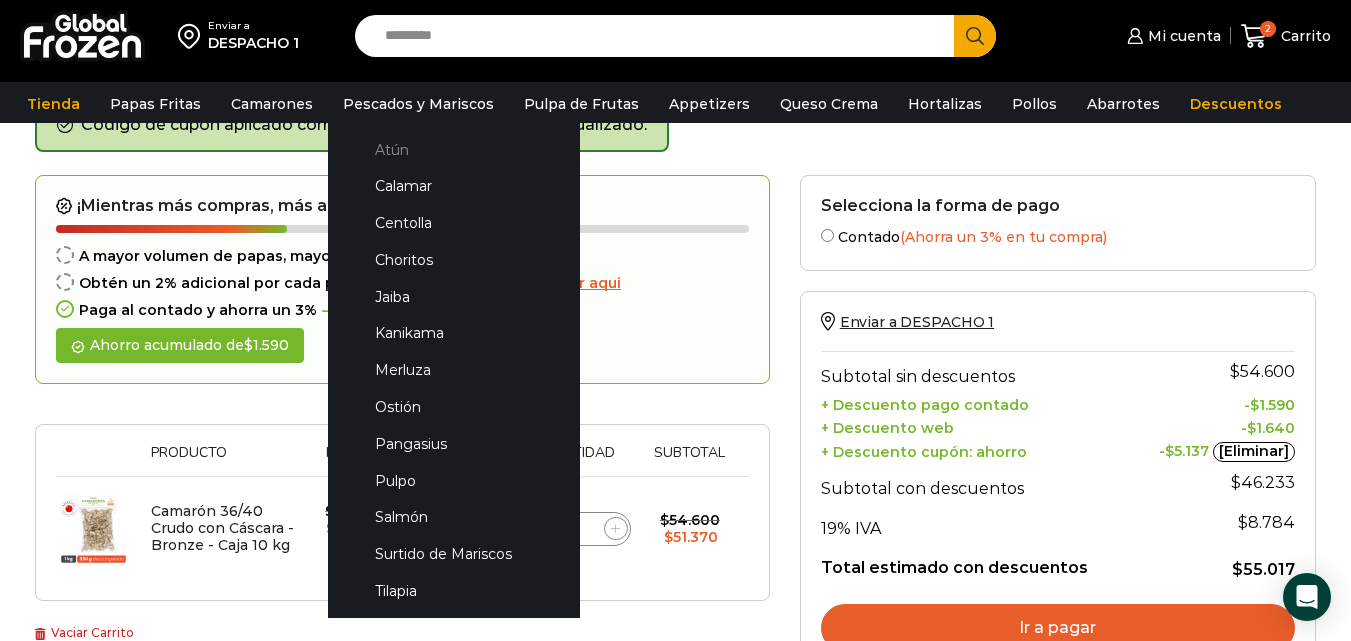 click on "Atún" at bounding box center [454, 149] 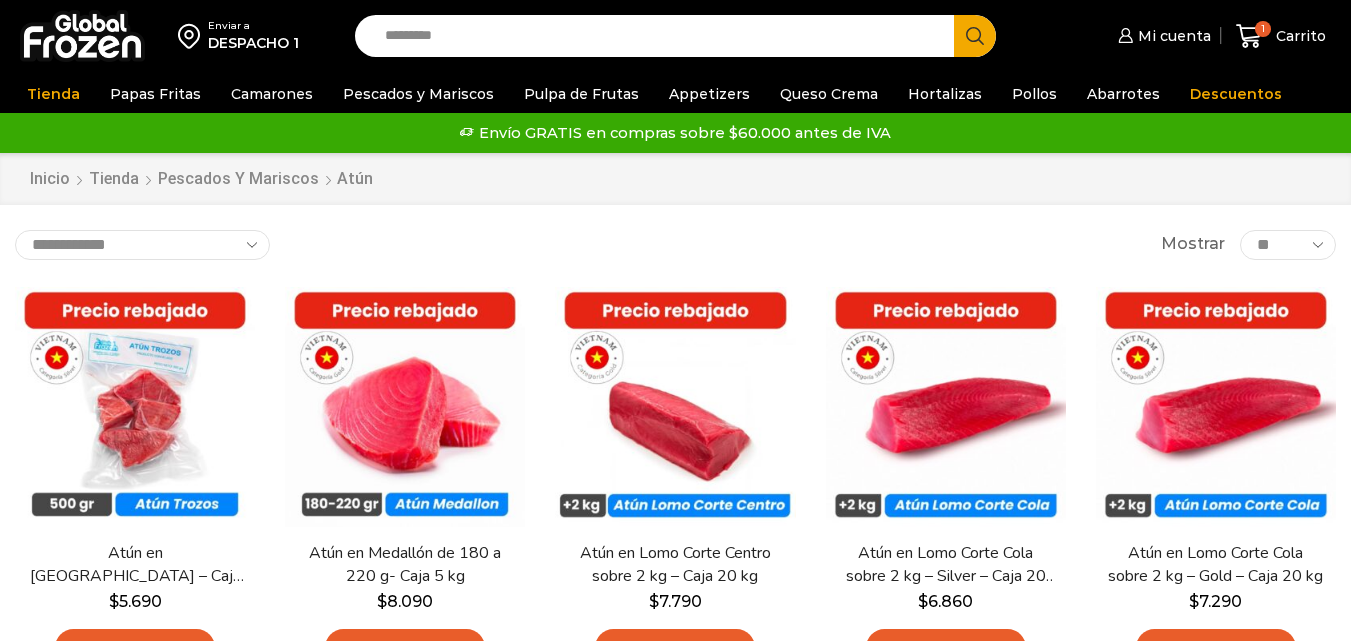 scroll, scrollTop: 0, scrollLeft: 0, axis: both 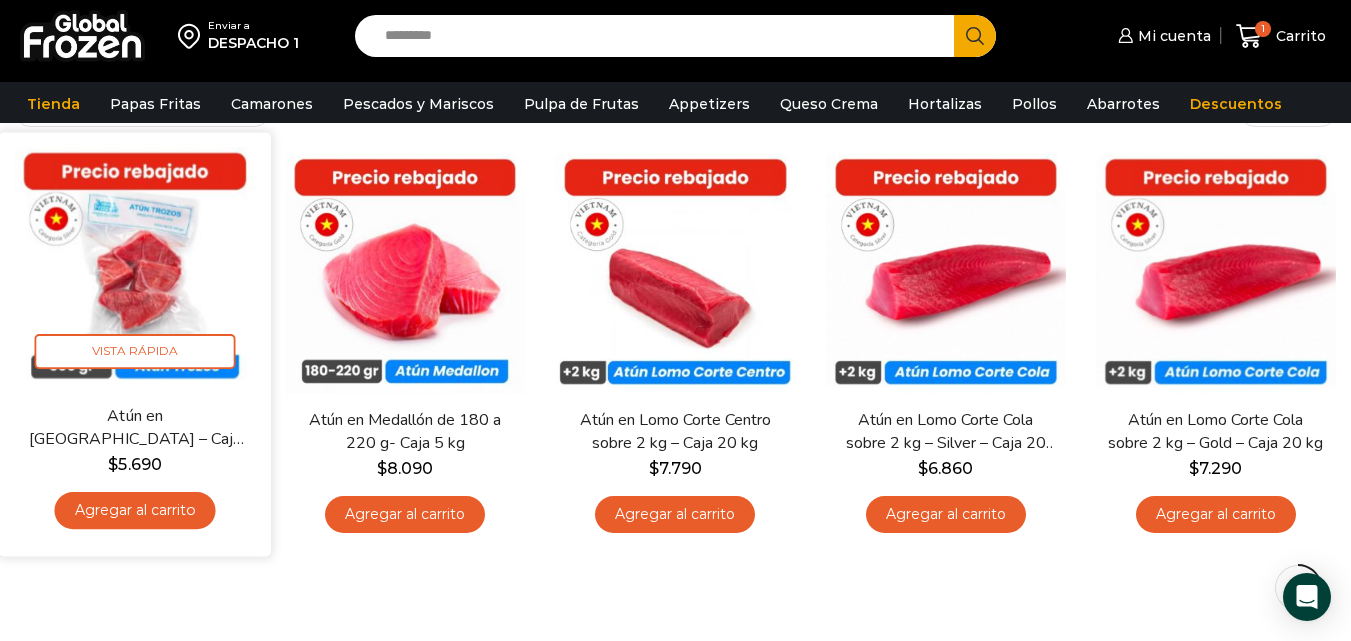 click on "Agregar al carrito" at bounding box center (135, 510) 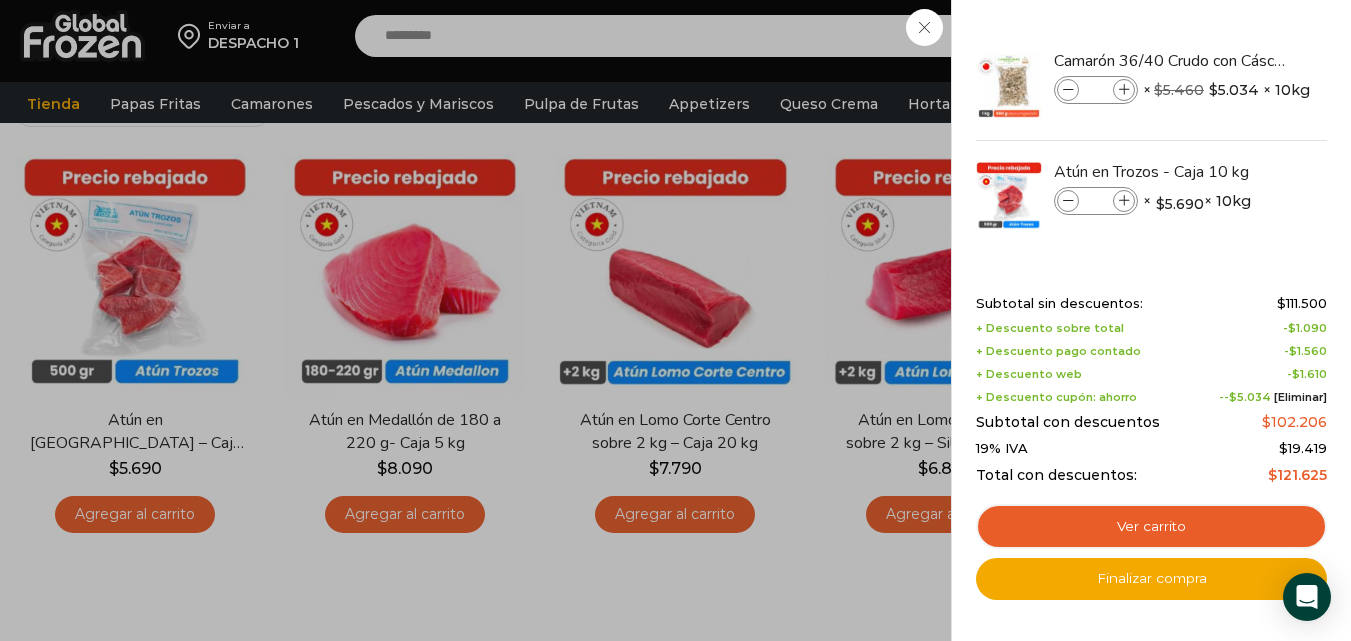 scroll, scrollTop: 0, scrollLeft: 0, axis: both 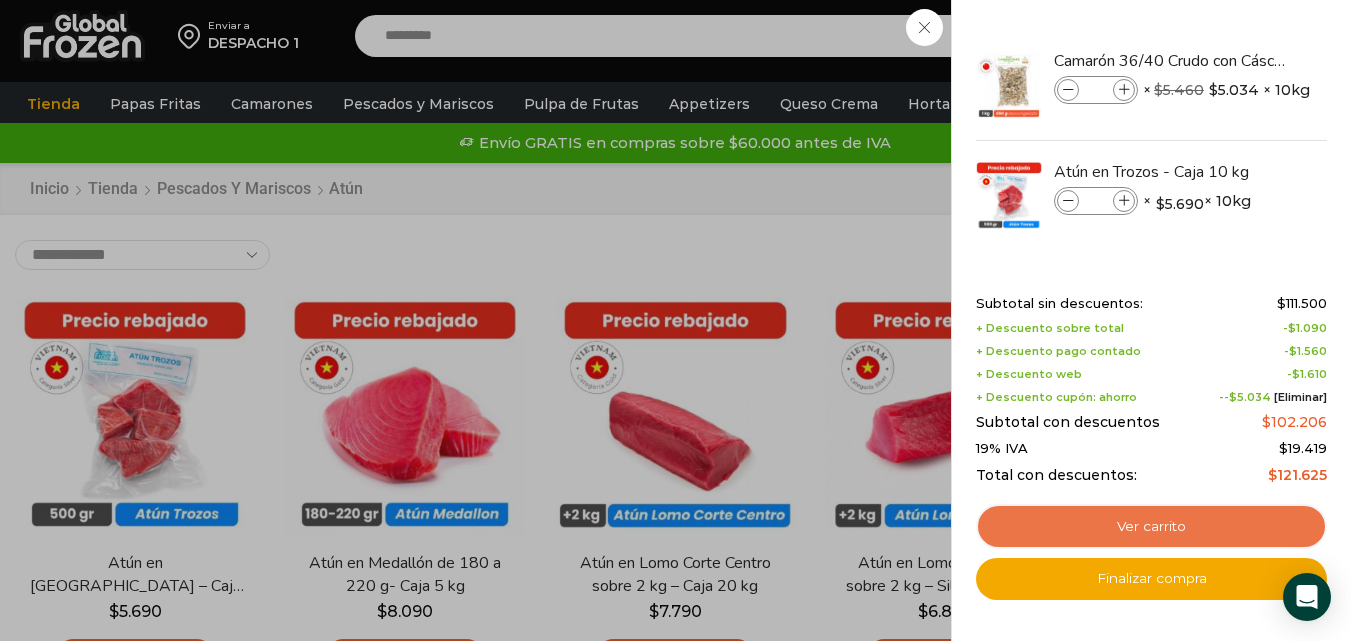 click on "Ver carrito" at bounding box center (1151, 527) 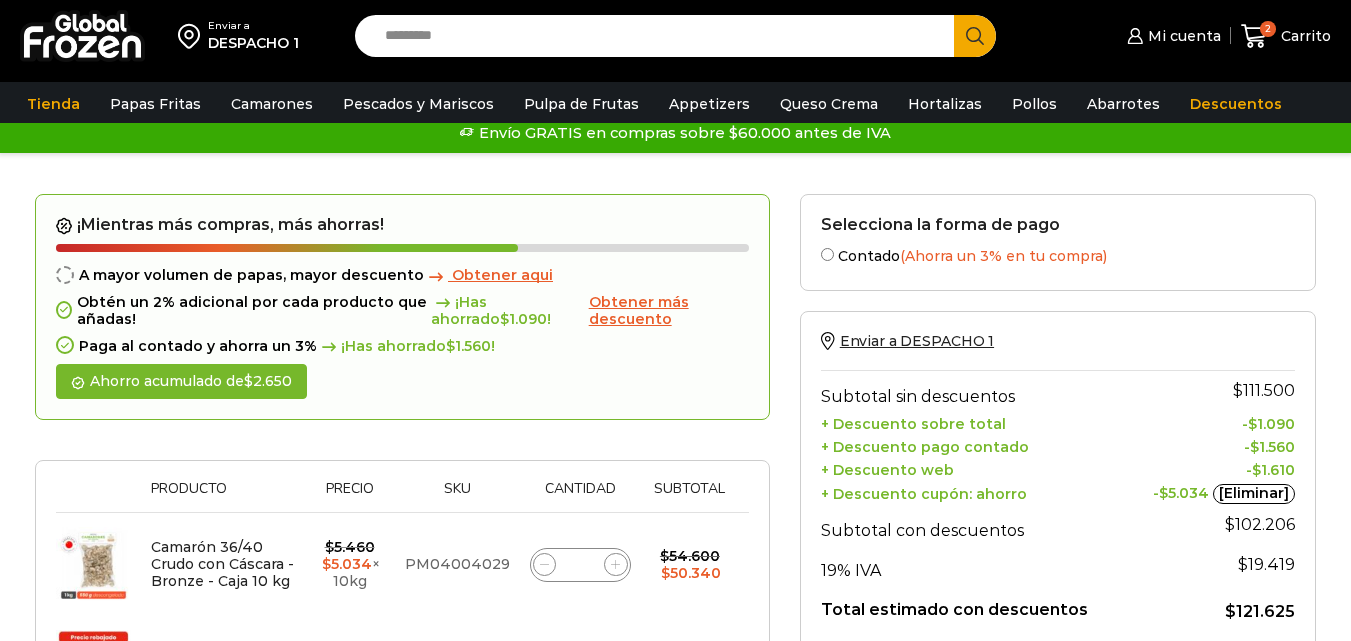 scroll, scrollTop: 0, scrollLeft: 0, axis: both 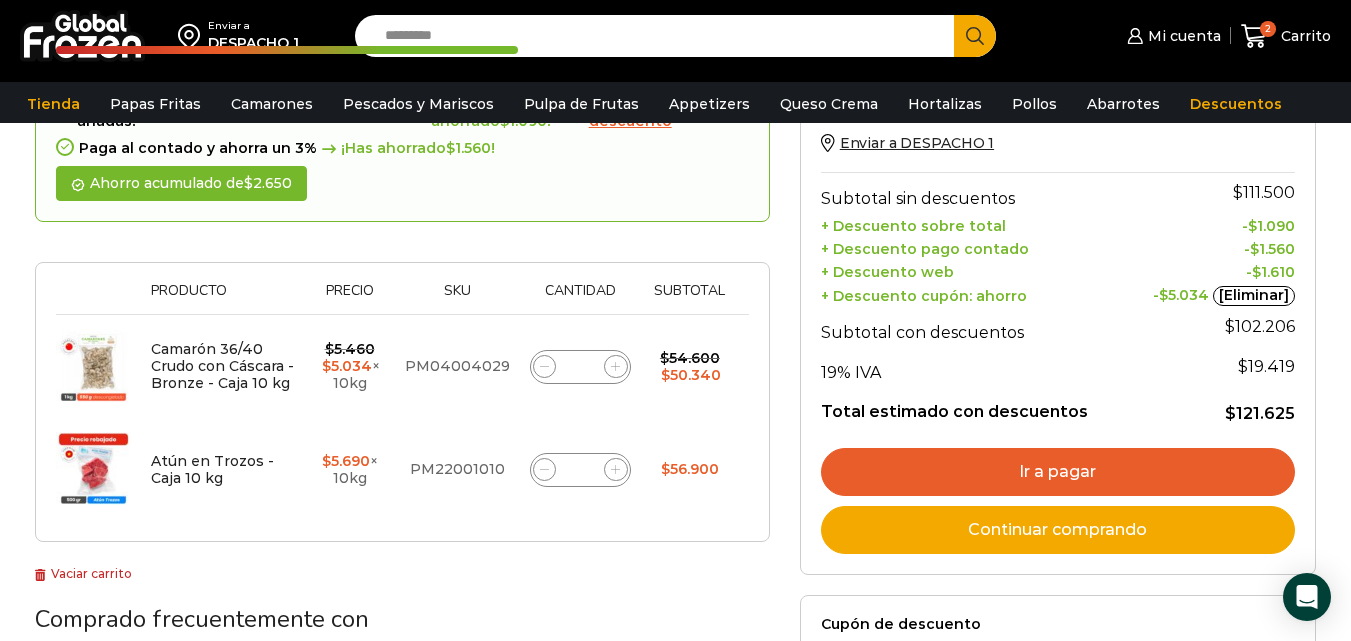 click on "Ir a pagar" at bounding box center (1058, 472) 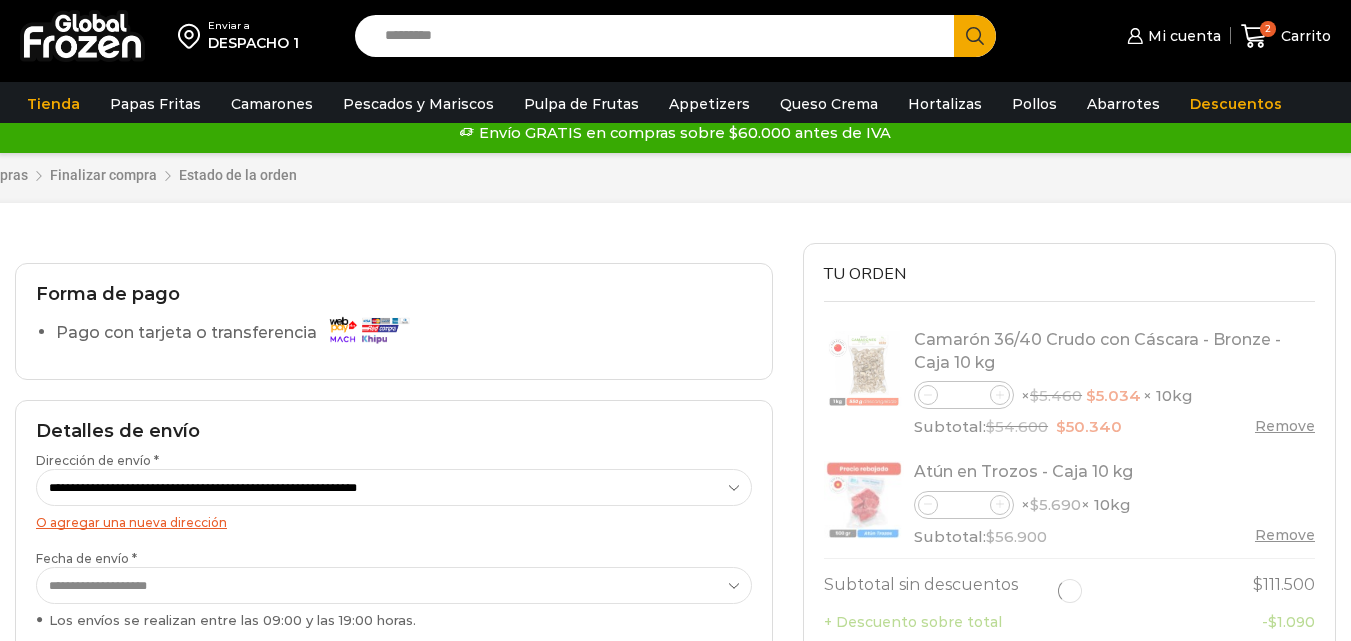 scroll, scrollTop: 0, scrollLeft: 0, axis: both 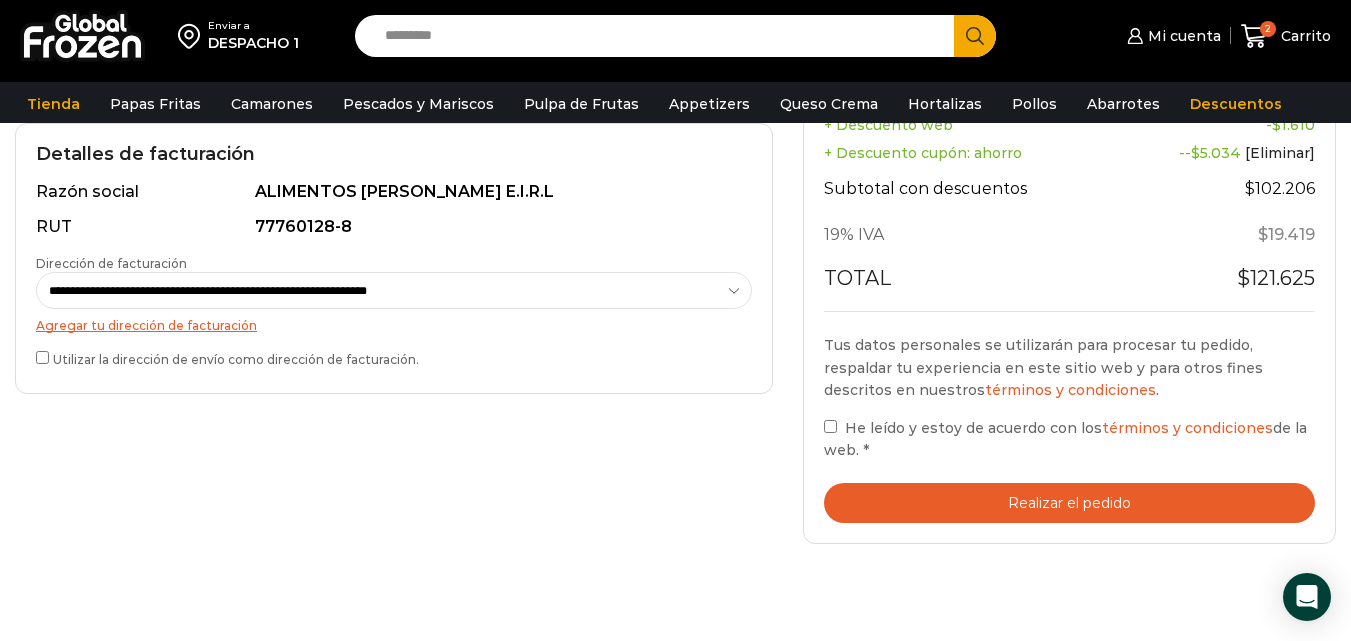 click on "Realizar el pedido" at bounding box center (1069, 503) 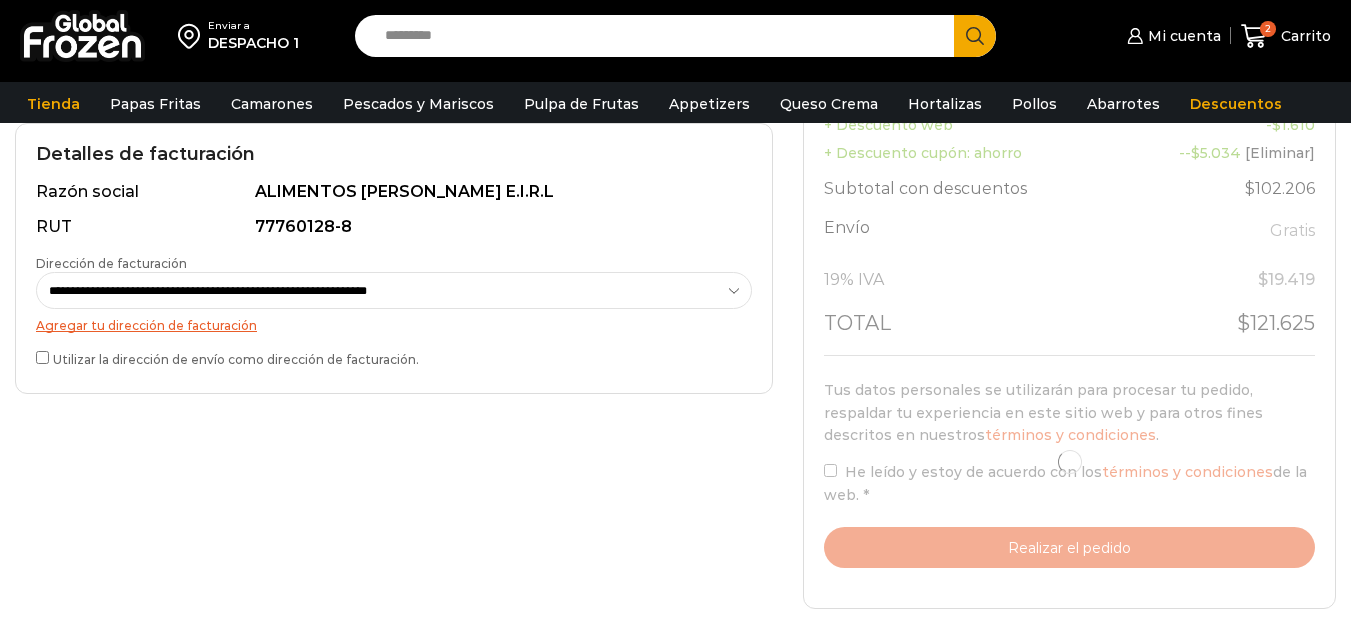 scroll, scrollTop: 0, scrollLeft: 0, axis: both 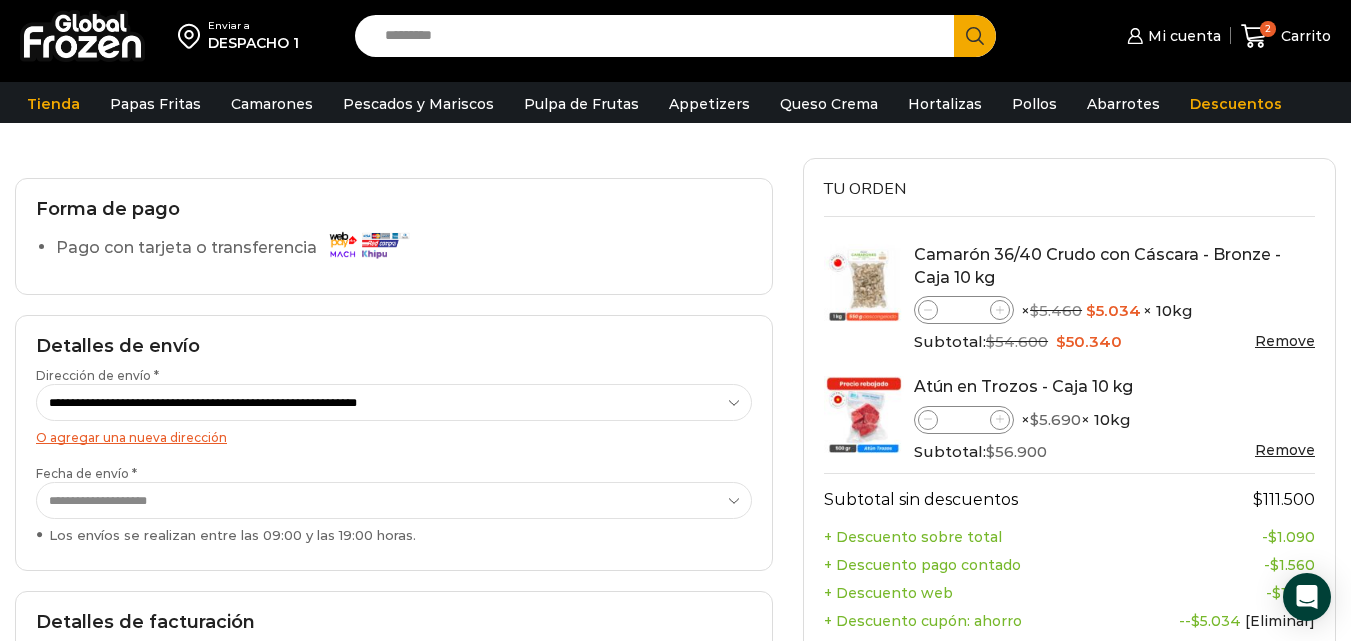 click 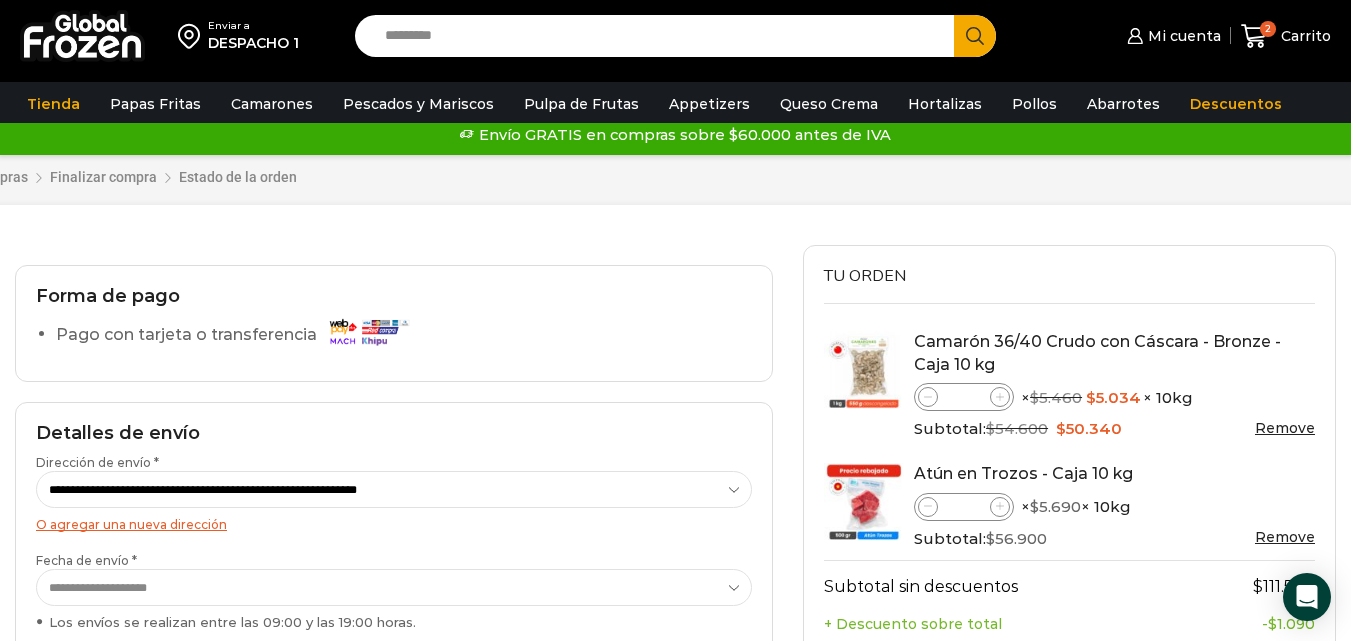 scroll, scrollTop: 0, scrollLeft: 0, axis: both 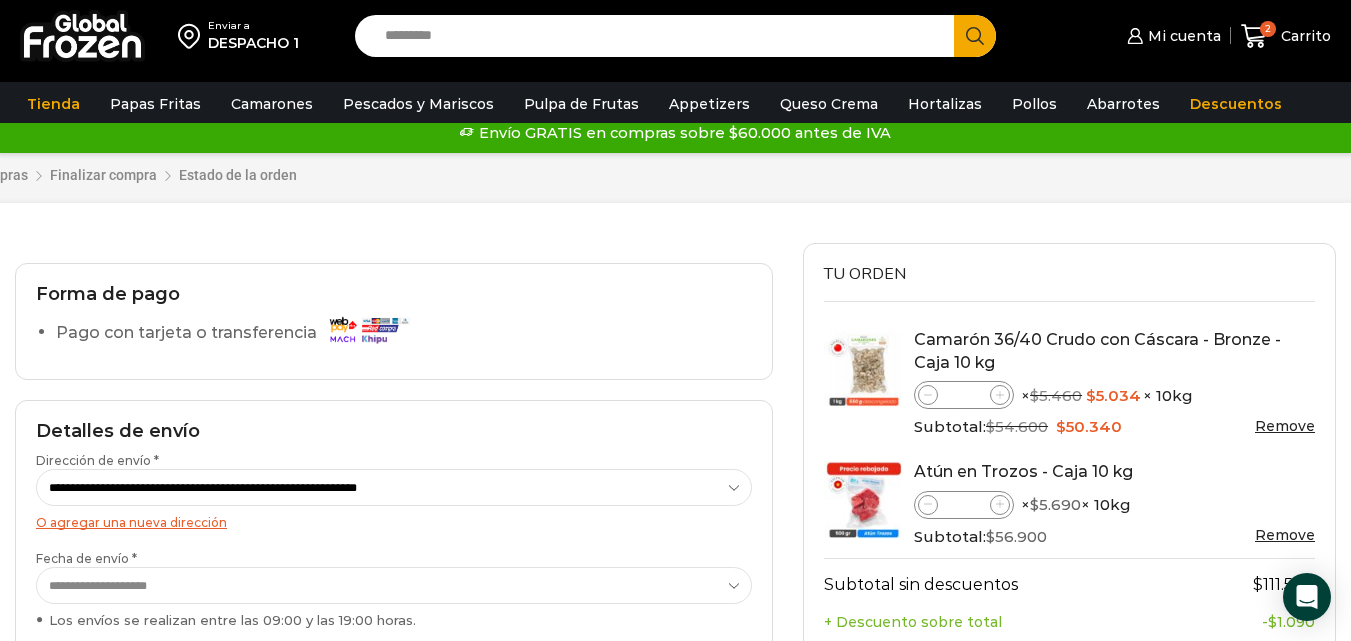 click on "Carrito de compras  Finalizar compra Estado de la orden
¿Tenés un cupón de descuento?  Hacé clic aquí para ingresar el código.
Si tenés un código de cupón, por favor, aplicalo a continuación.
Cupón:
Aplicar cupón" at bounding box center [675, 178] 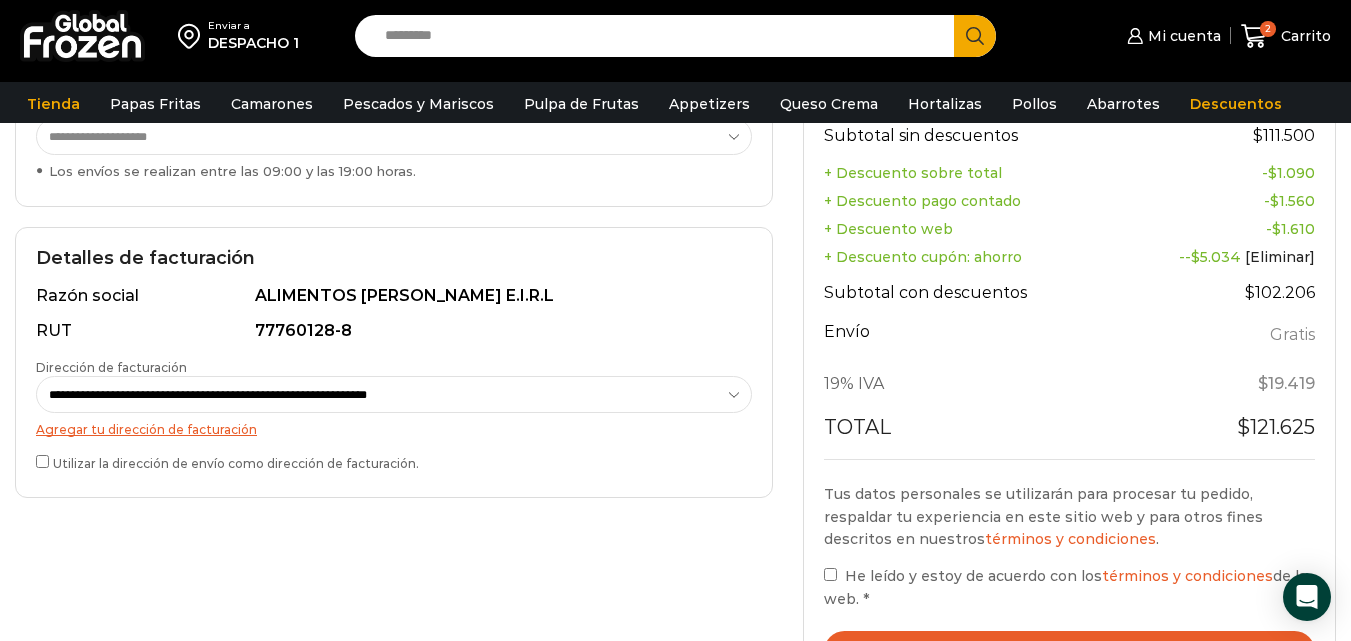scroll, scrollTop: 537, scrollLeft: 0, axis: vertical 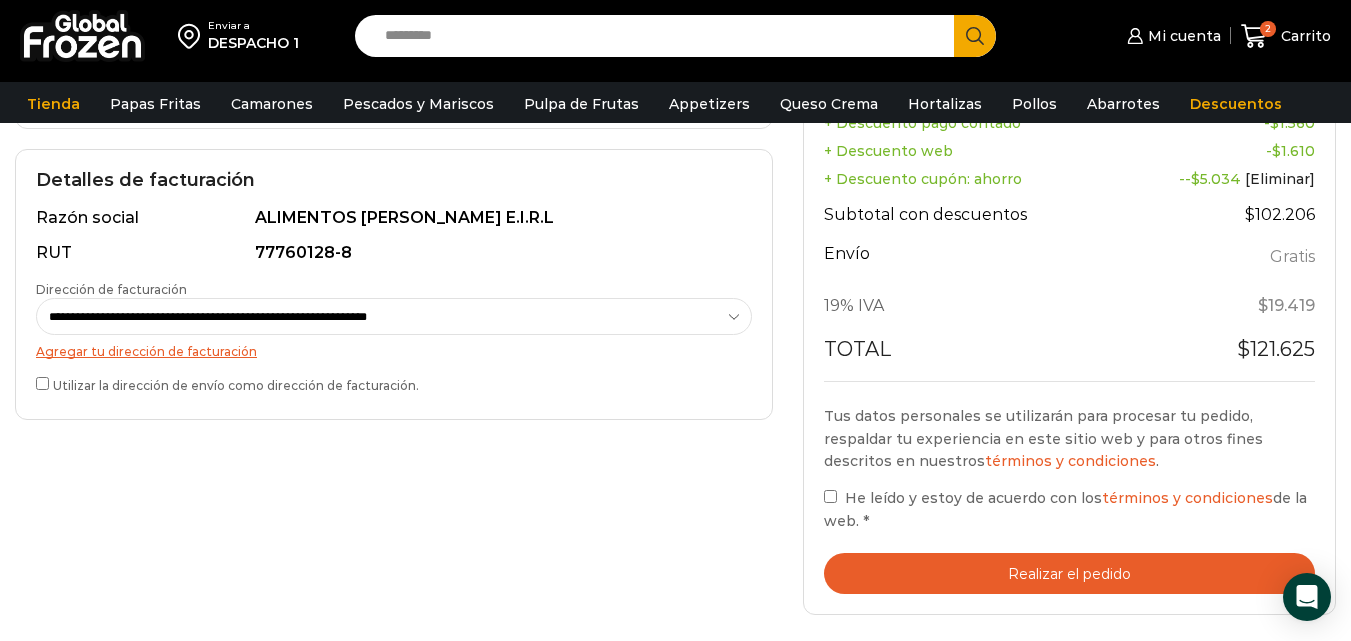 click on "**********" at bounding box center [394, 175] 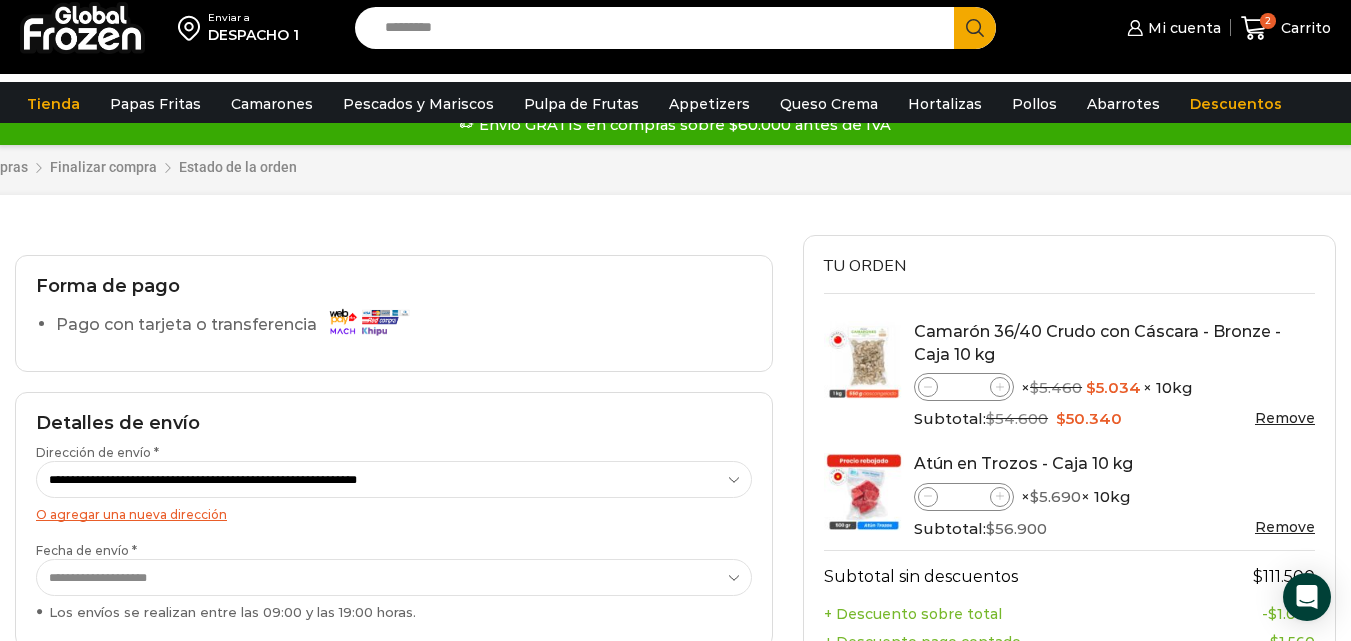 scroll, scrollTop: 0, scrollLeft: 0, axis: both 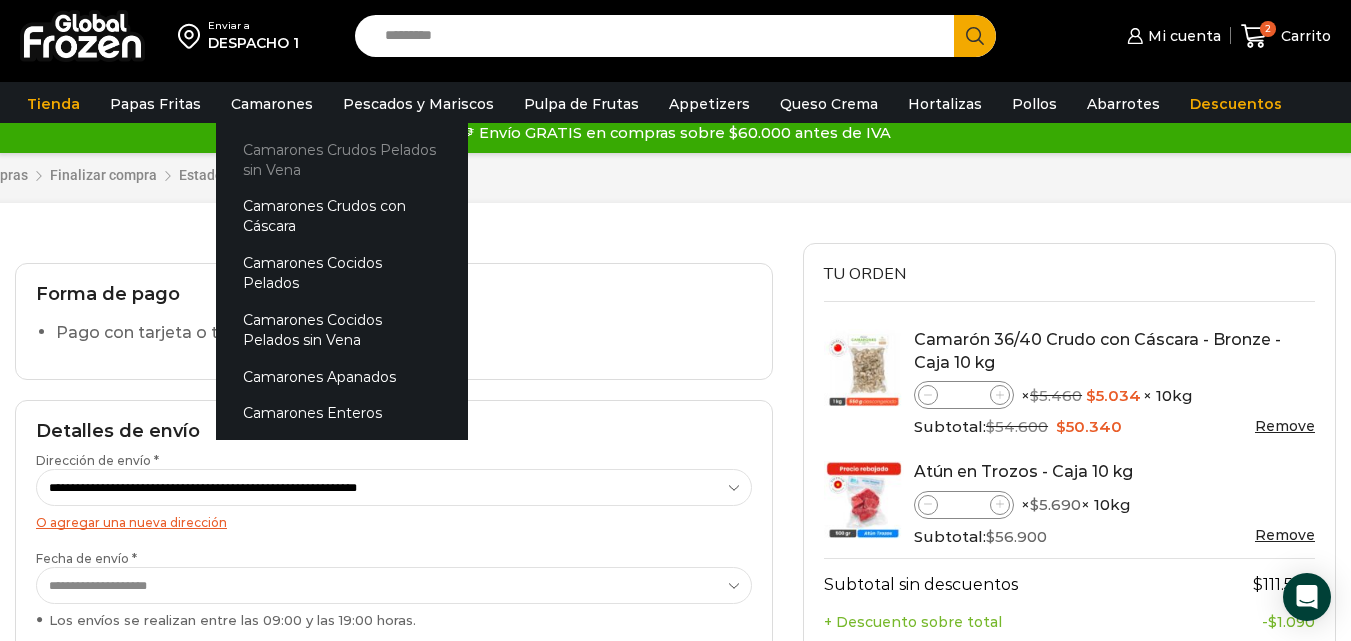 click on "Camarones Crudos Pelados sin Vena" at bounding box center [342, 159] 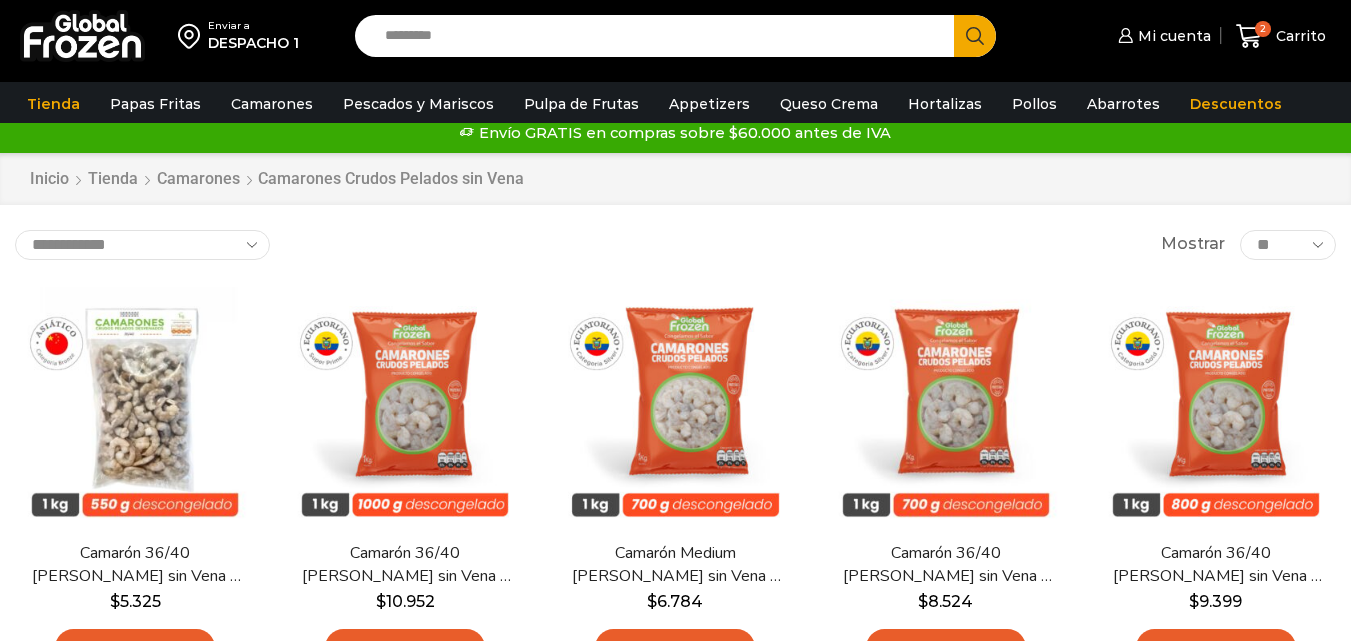 scroll, scrollTop: 0, scrollLeft: 0, axis: both 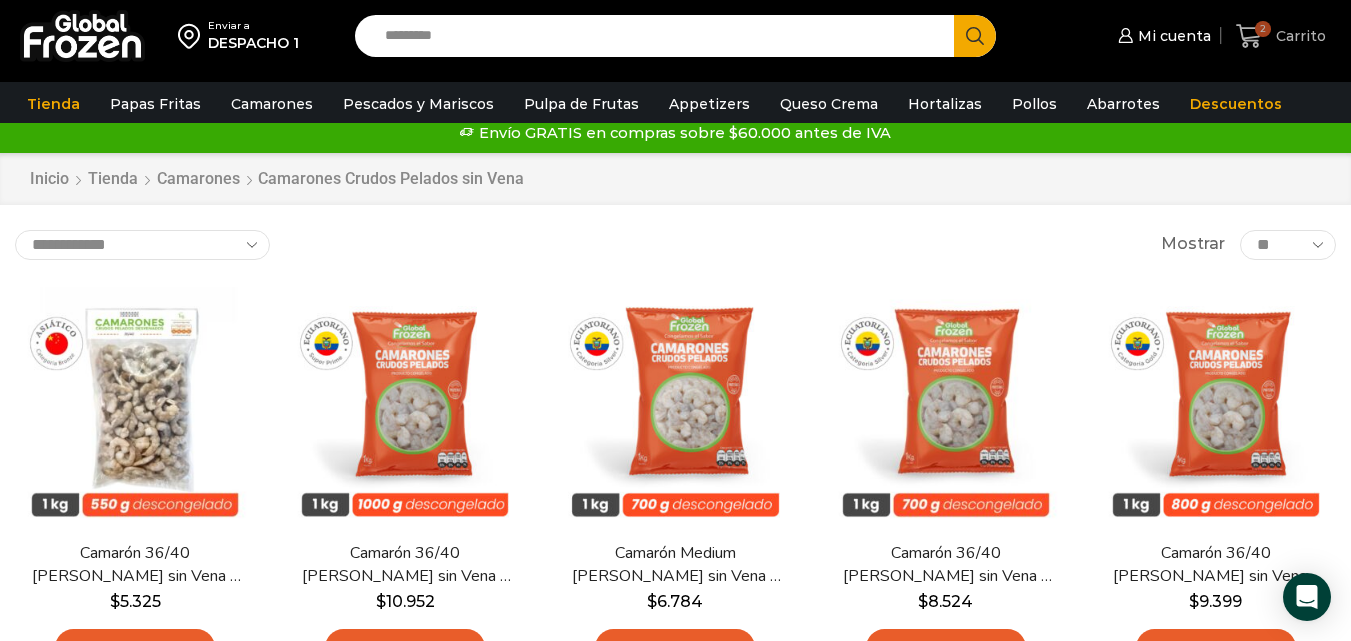 click on "Carrito" at bounding box center [1298, 36] 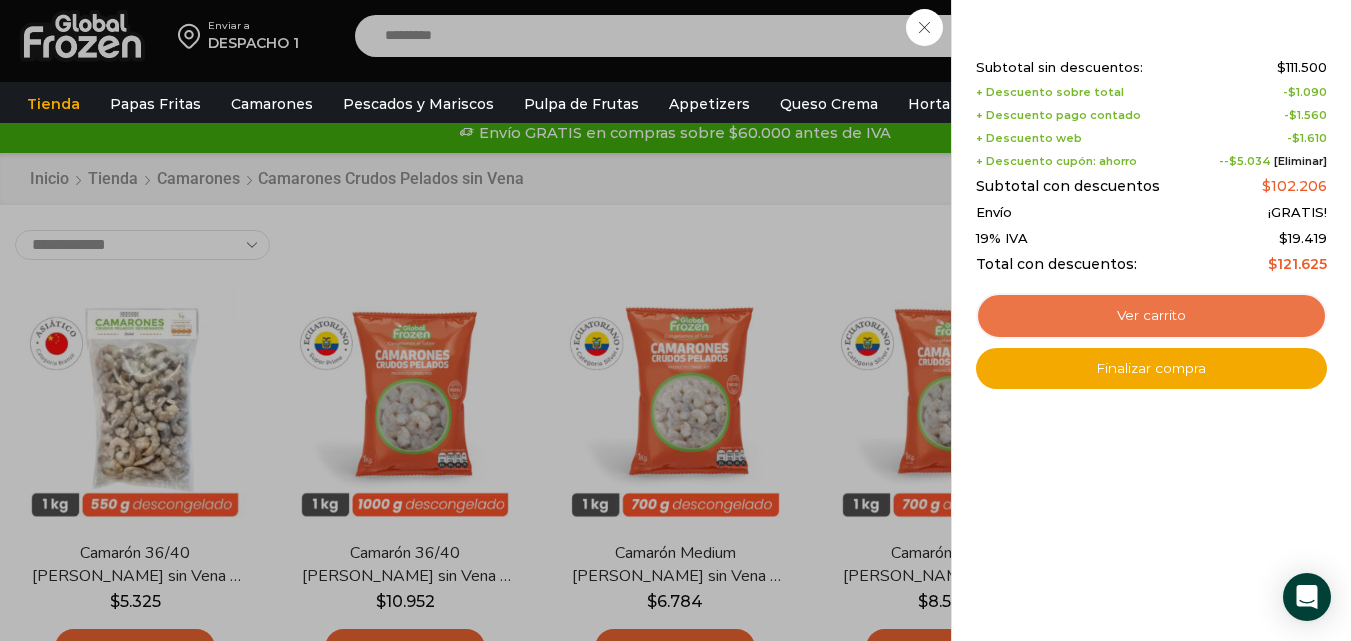 click on "Ver carrito" at bounding box center (1151, 316) 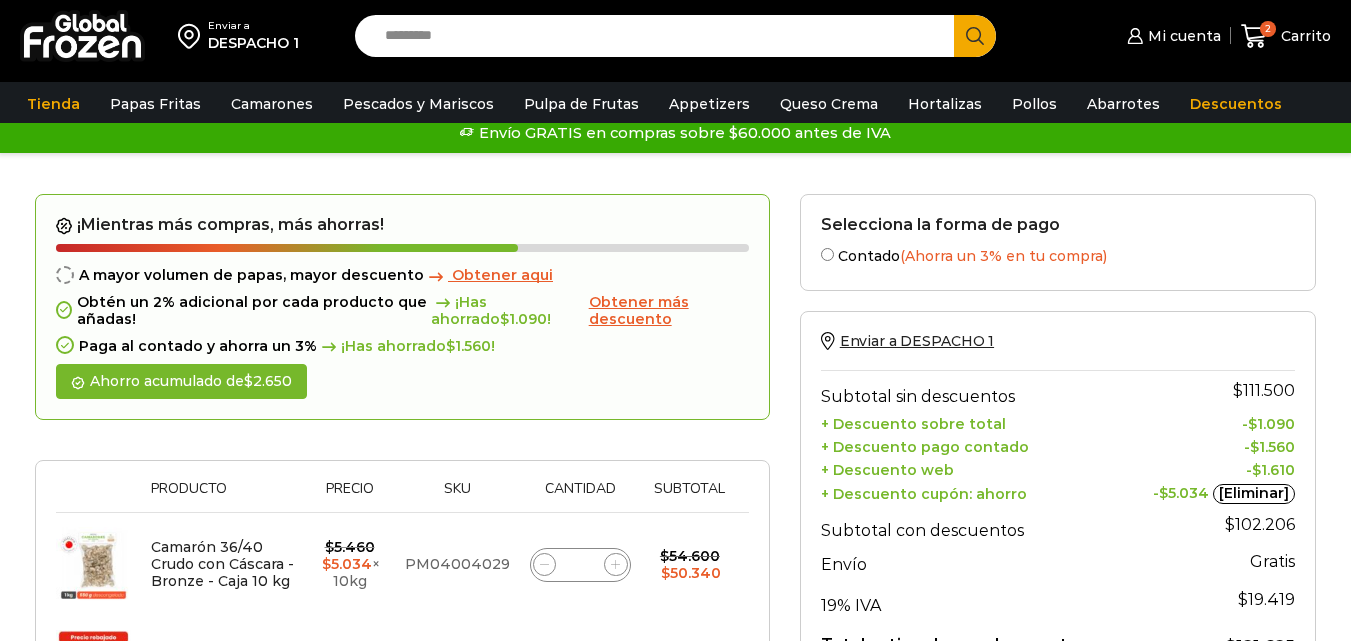 scroll, scrollTop: 0, scrollLeft: 0, axis: both 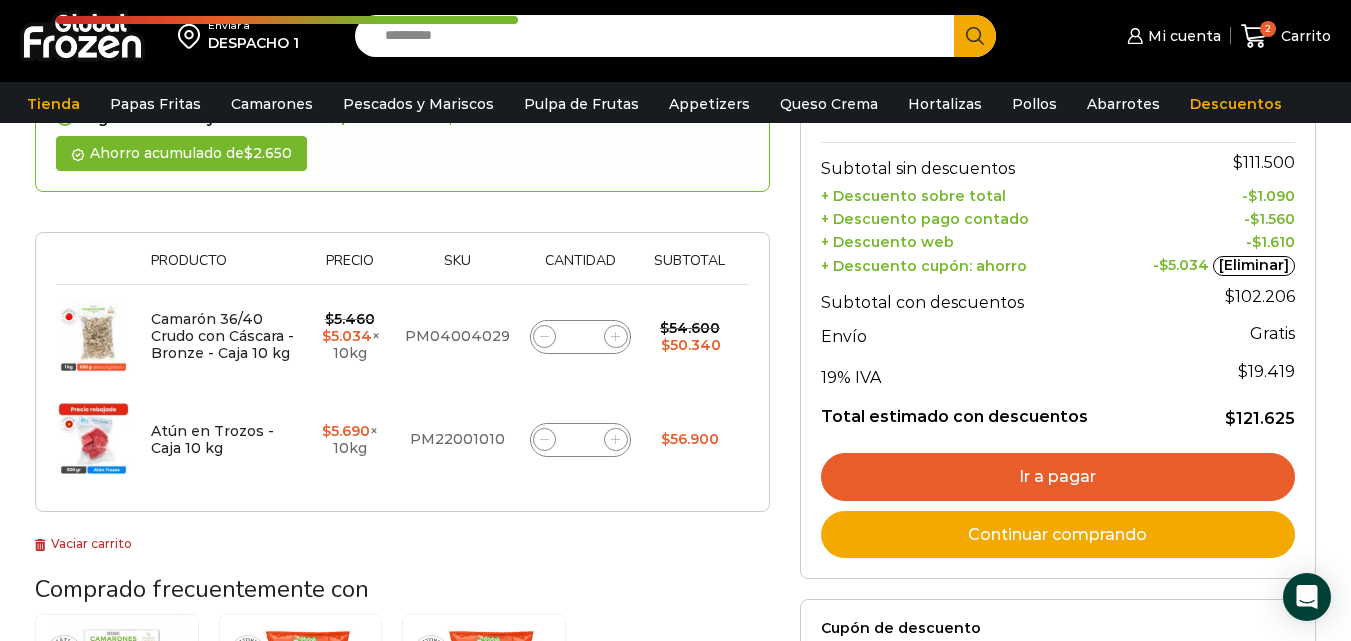 click 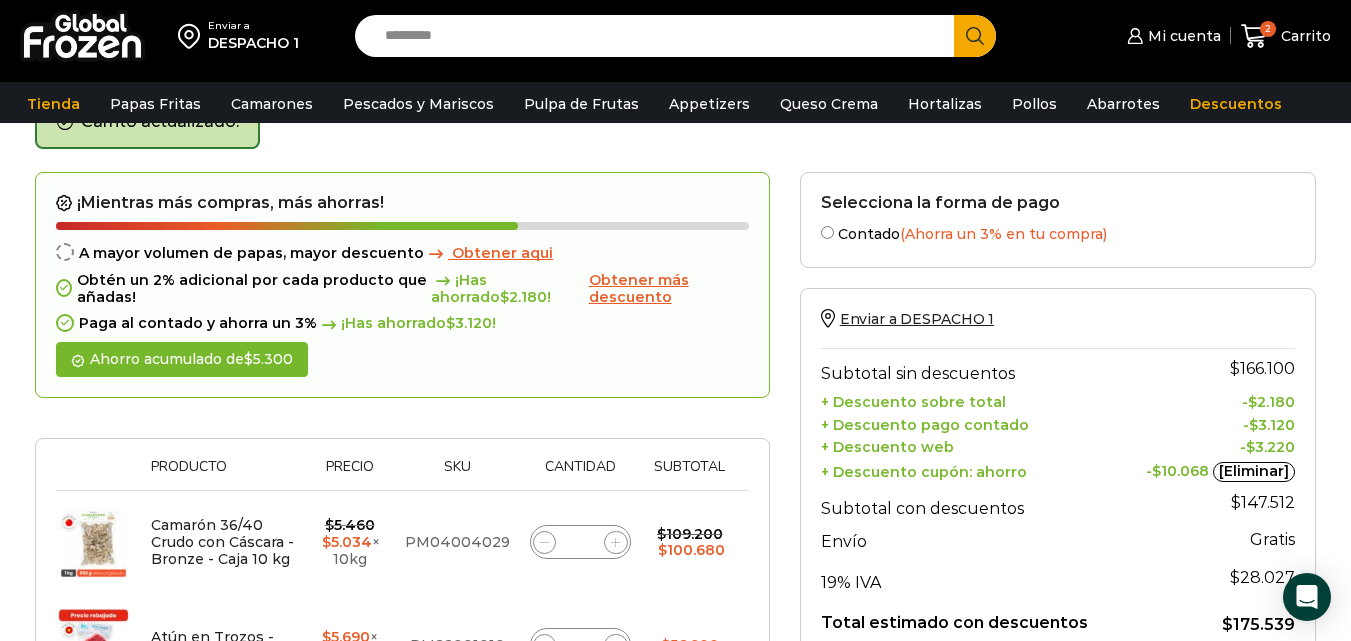 scroll, scrollTop: 103, scrollLeft: 0, axis: vertical 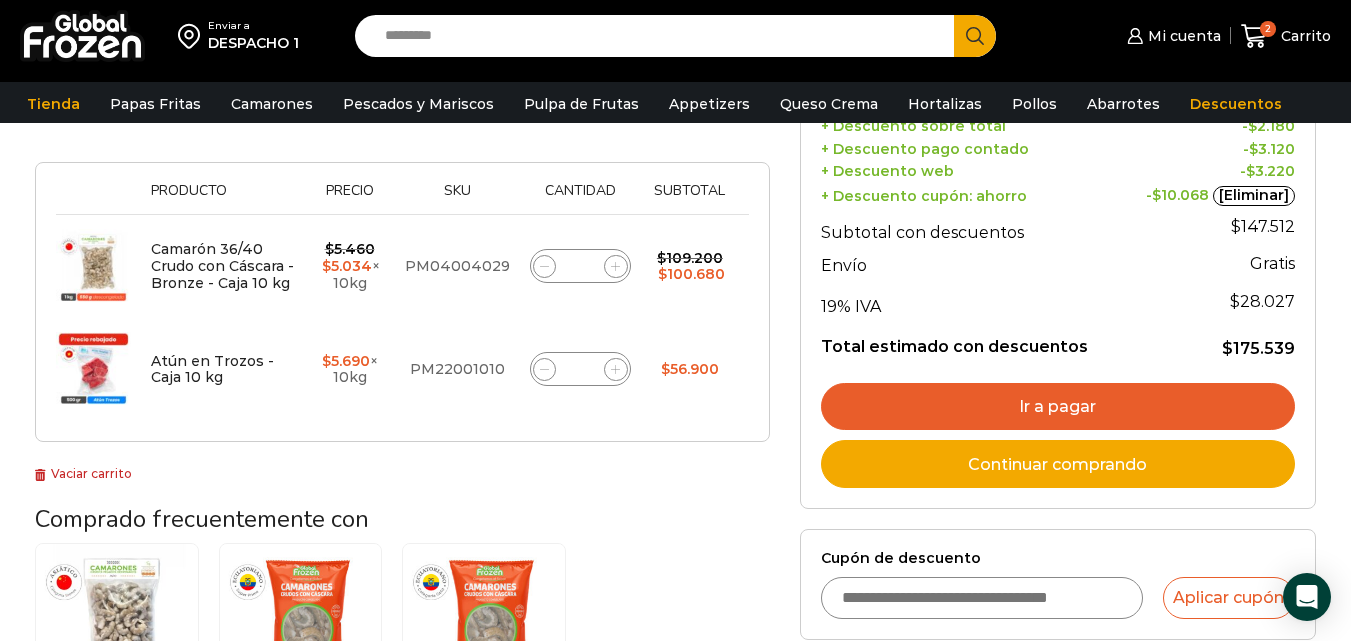 click on "Ir a pagar" at bounding box center (1058, 407) 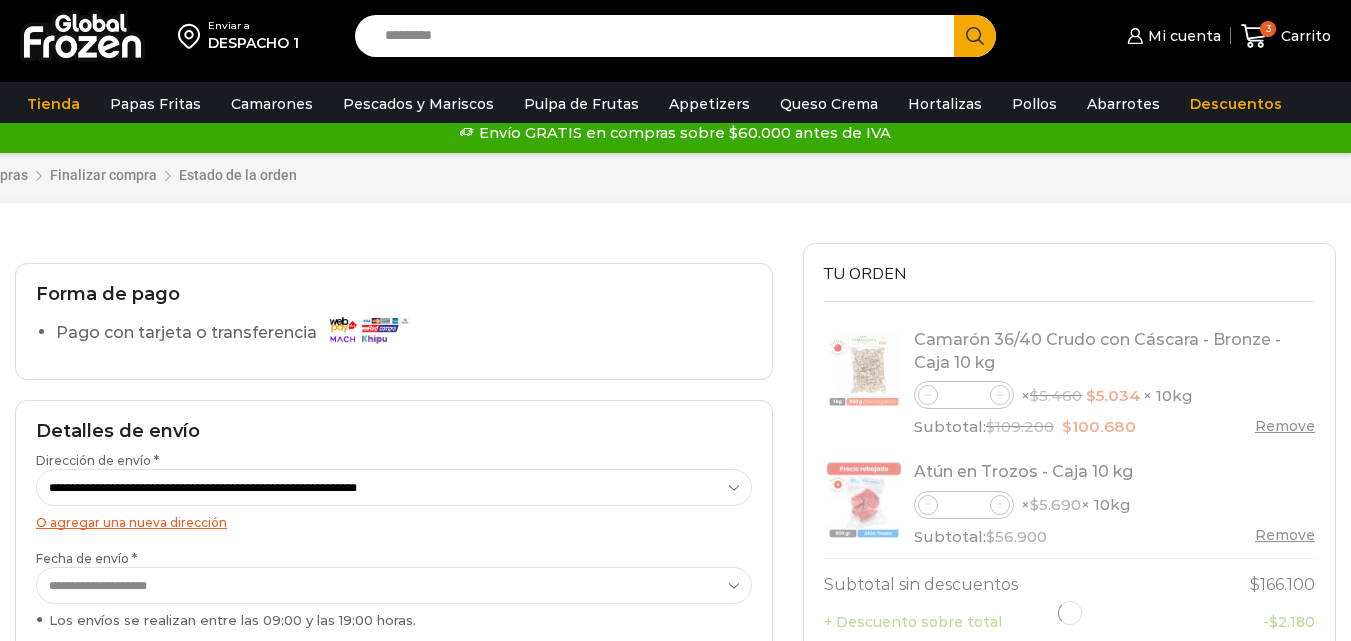 scroll, scrollTop: 0, scrollLeft: 0, axis: both 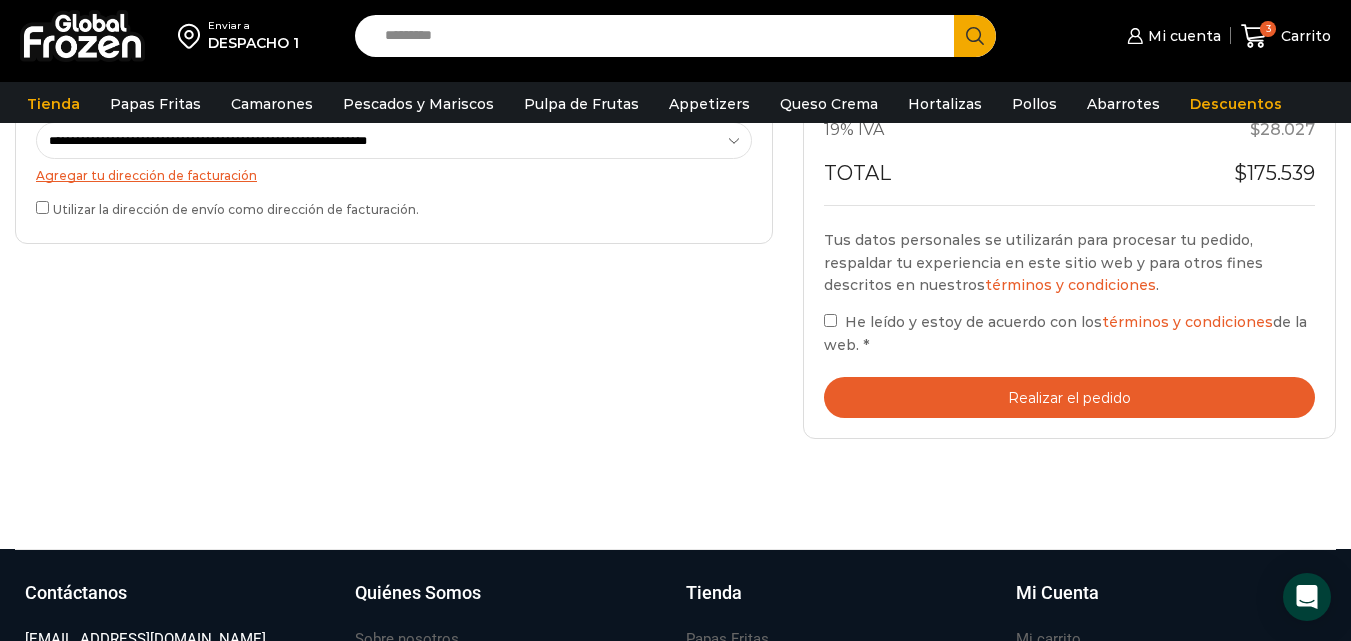 click on "Realizar el pedido" at bounding box center [1069, 397] 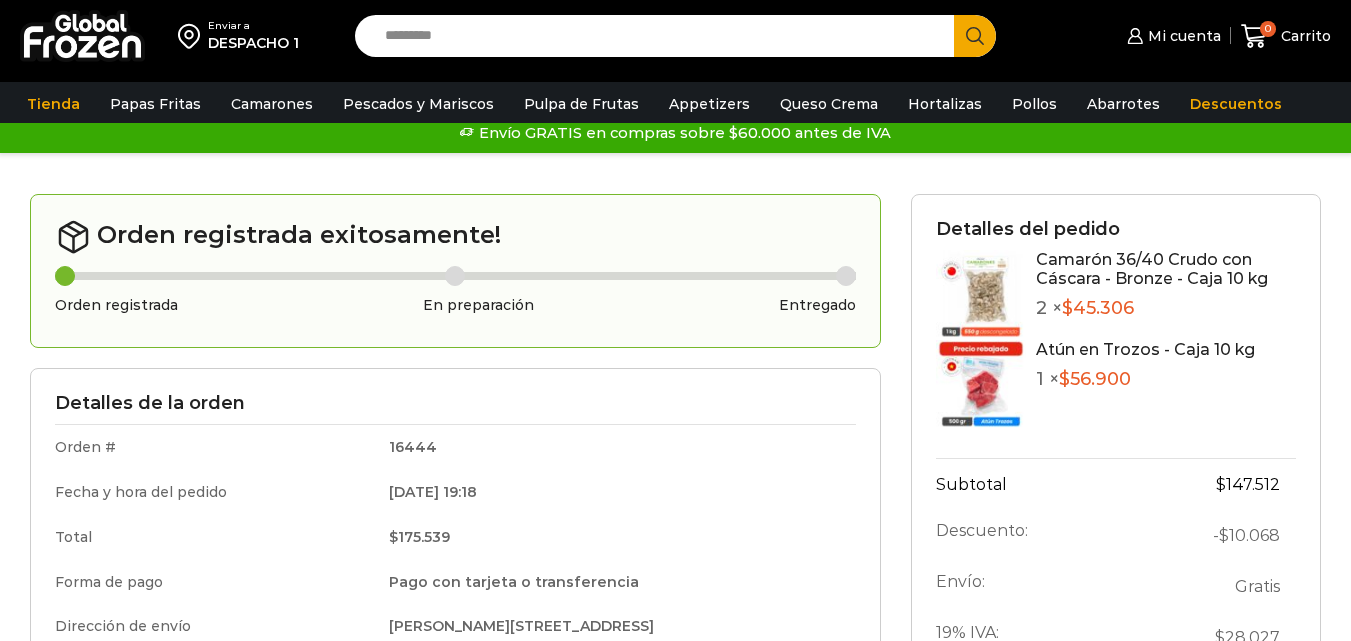 scroll, scrollTop: 0, scrollLeft: 0, axis: both 